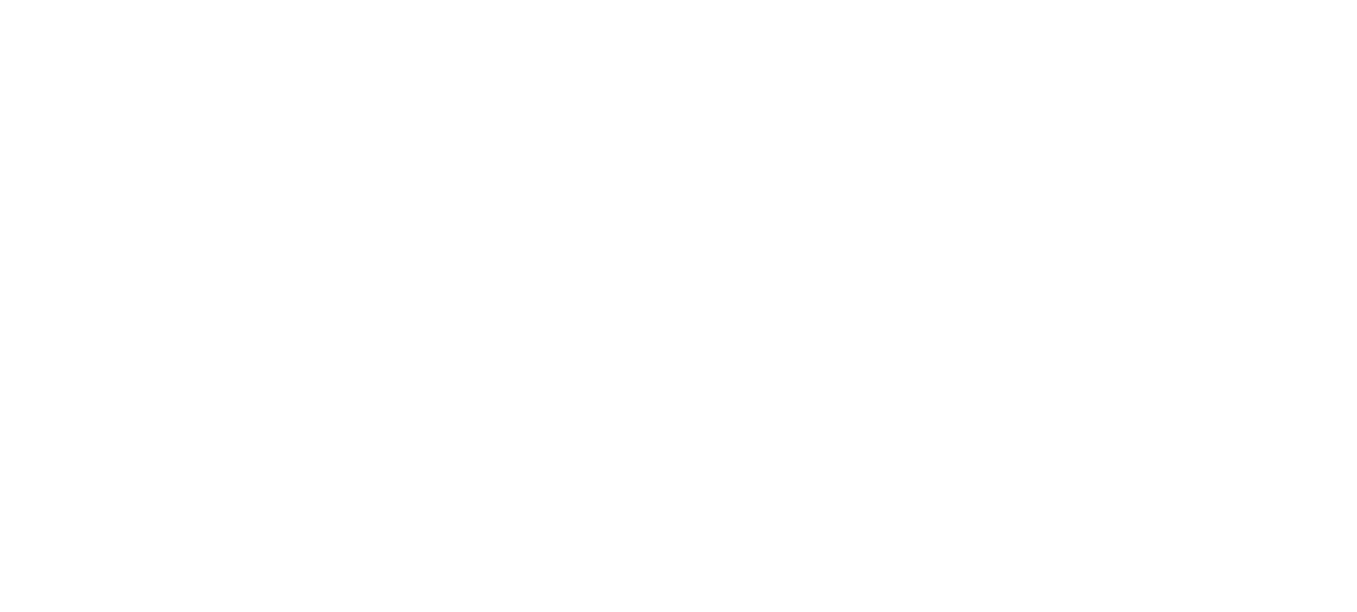 scroll, scrollTop: 0, scrollLeft: 0, axis: both 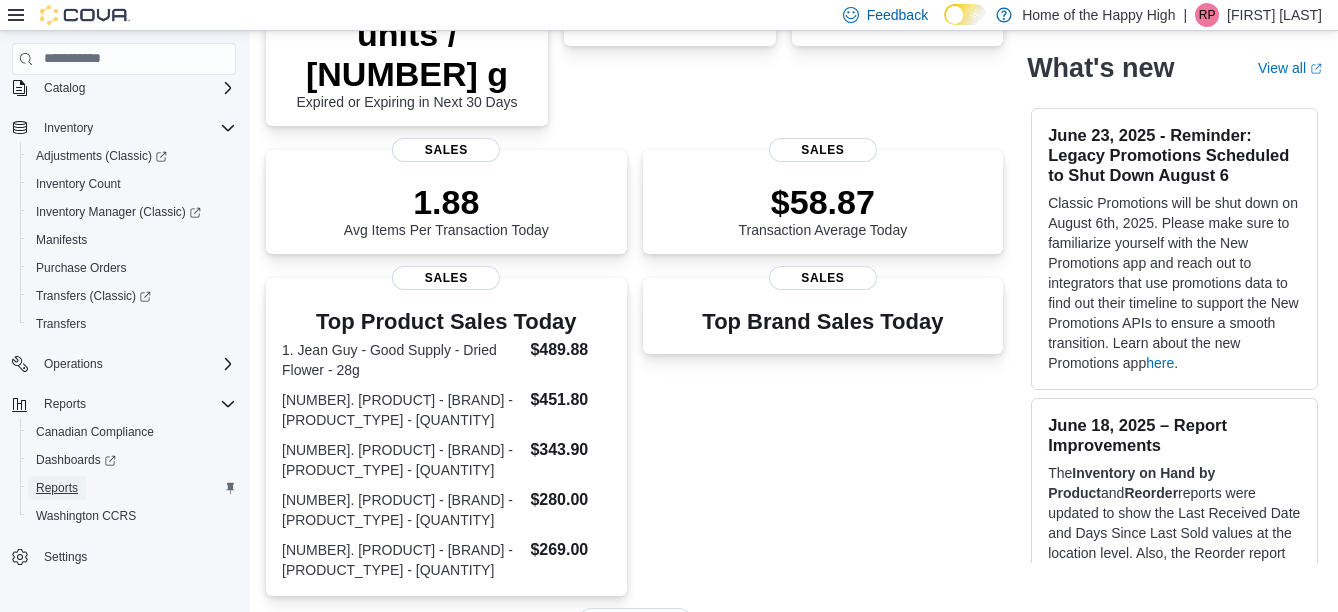 click on "Reports" at bounding box center [57, 488] 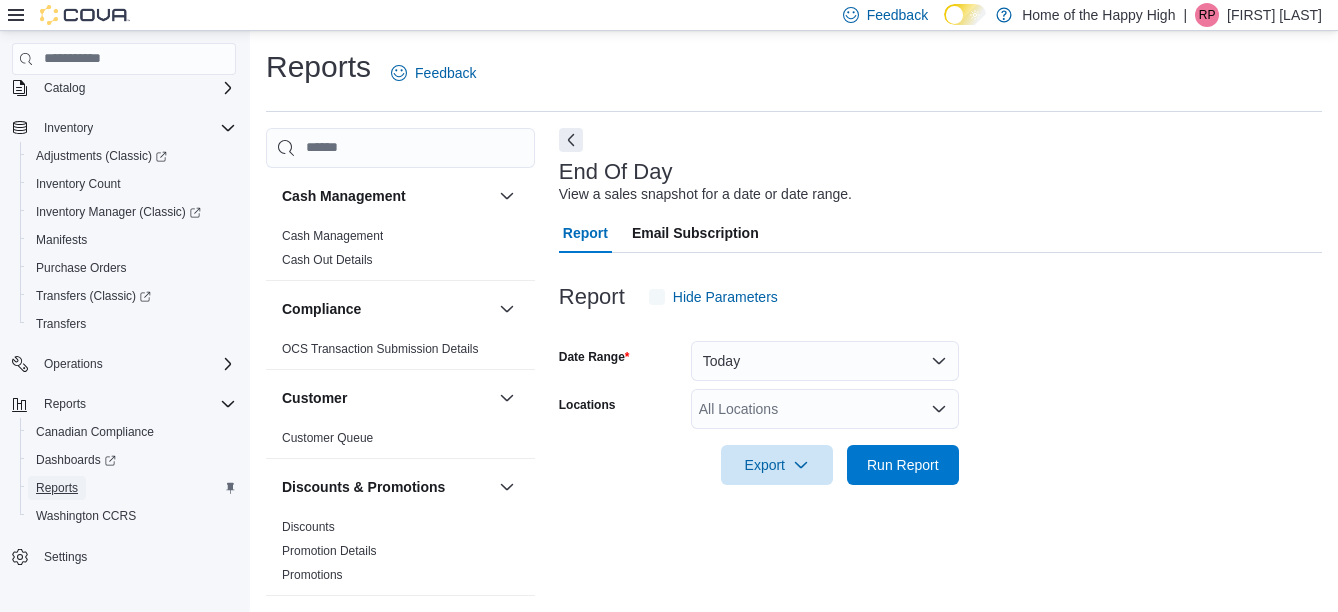 scroll, scrollTop: 31, scrollLeft: 0, axis: vertical 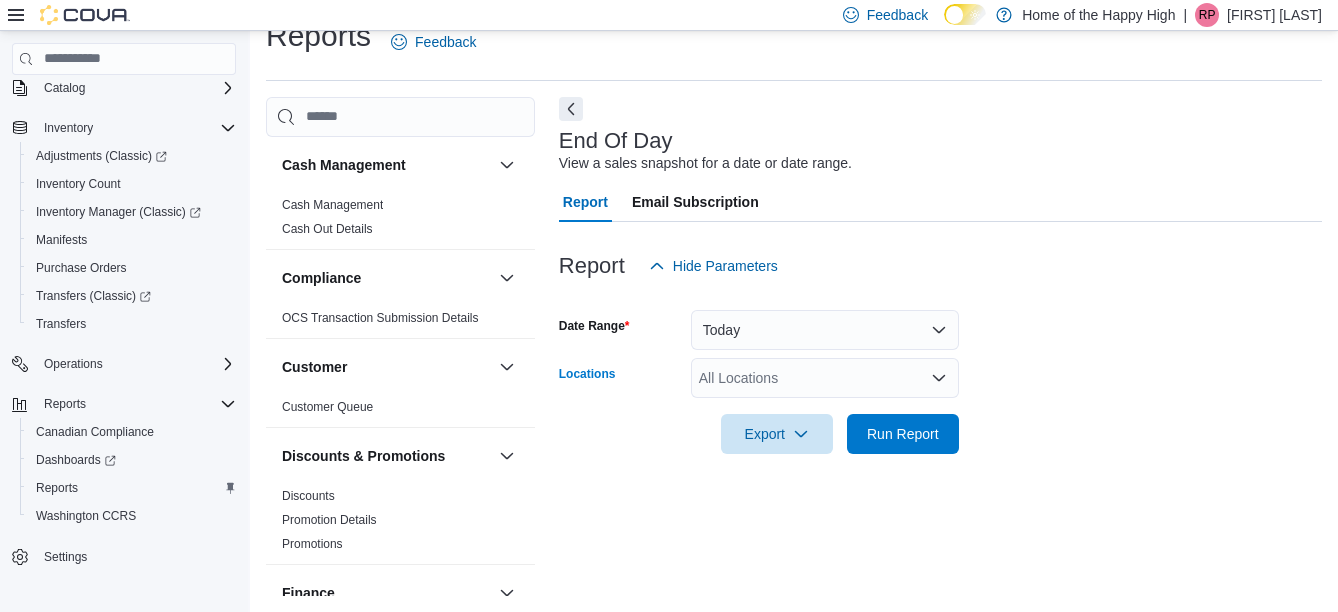 click on "All Locations" at bounding box center (825, 378) 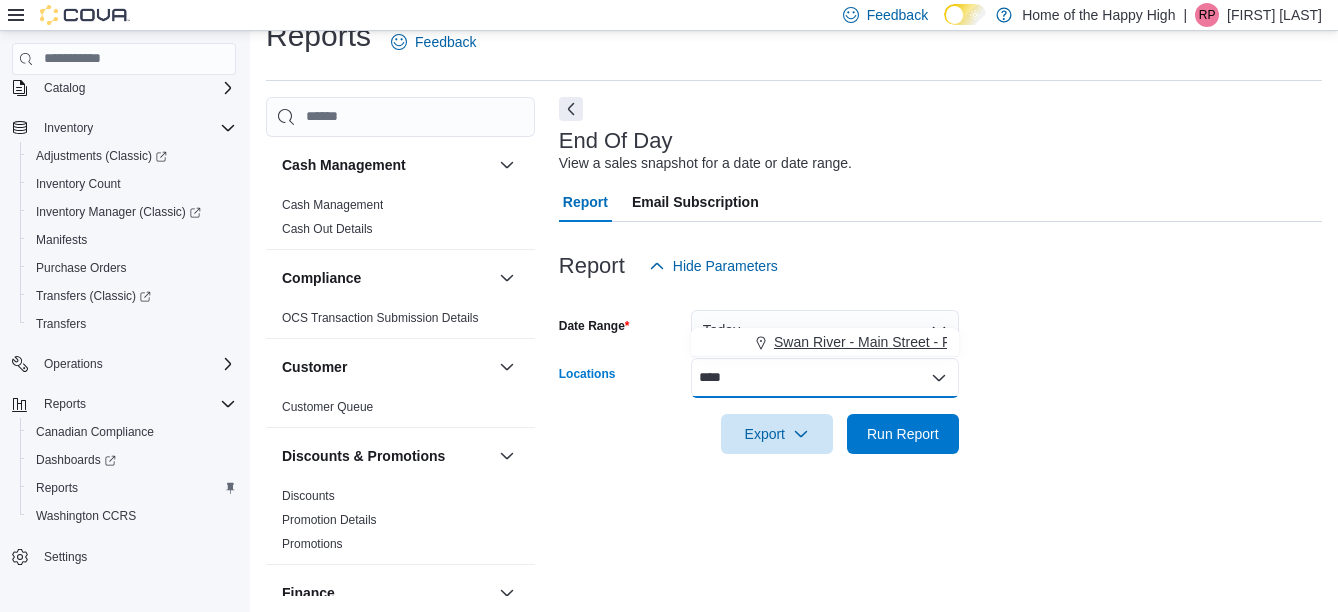 type on "****" 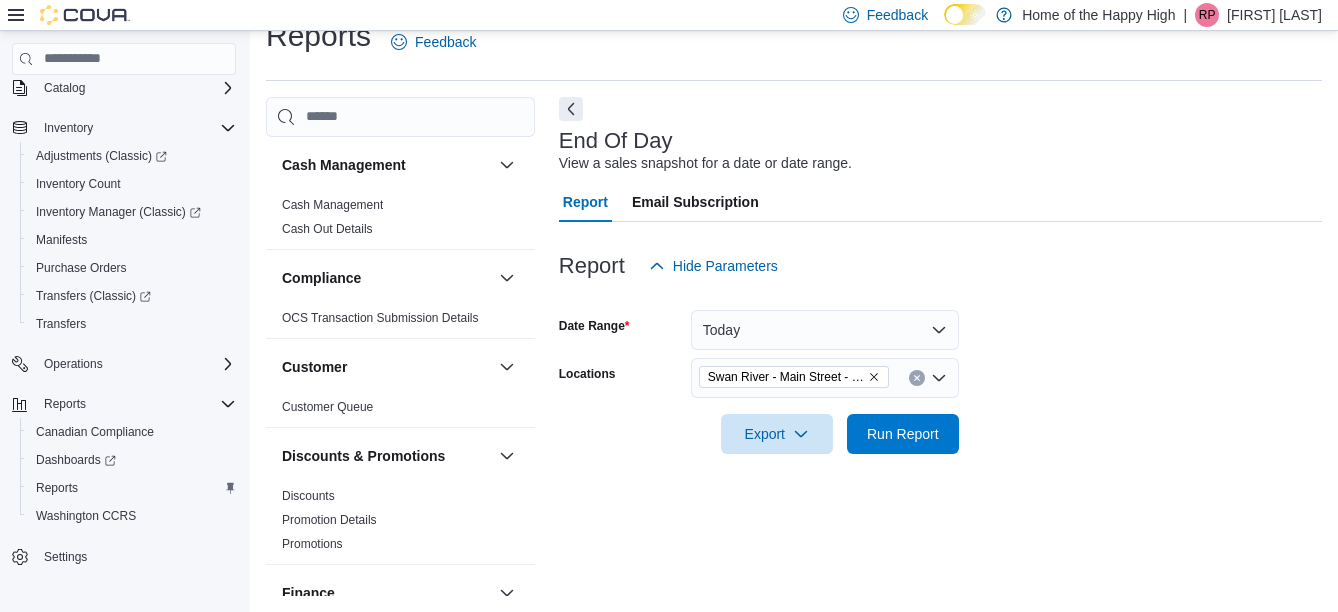 click on "Date Range Today Locations [CITY] - [STREET] - Fire & Flower Export  Run Report" at bounding box center (940, 370) 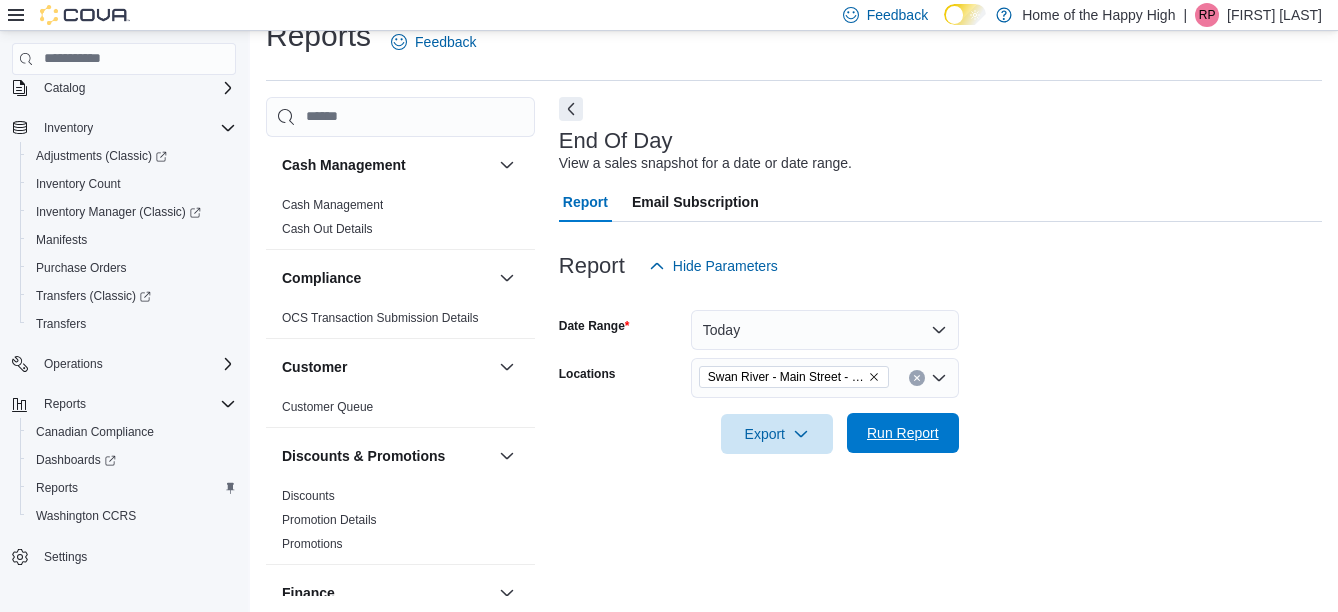 click on "Run Report" at bounding box center [903, 433] 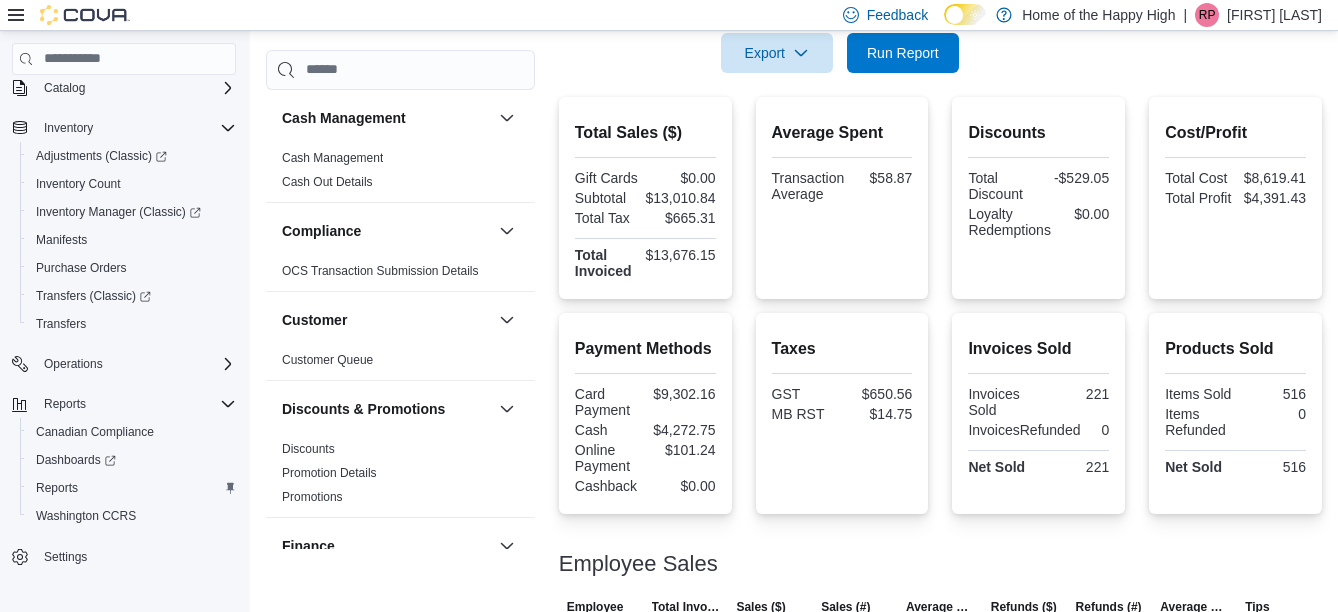 scroll, scrollTop: 270, scrollLeft: 0, axis: vertical 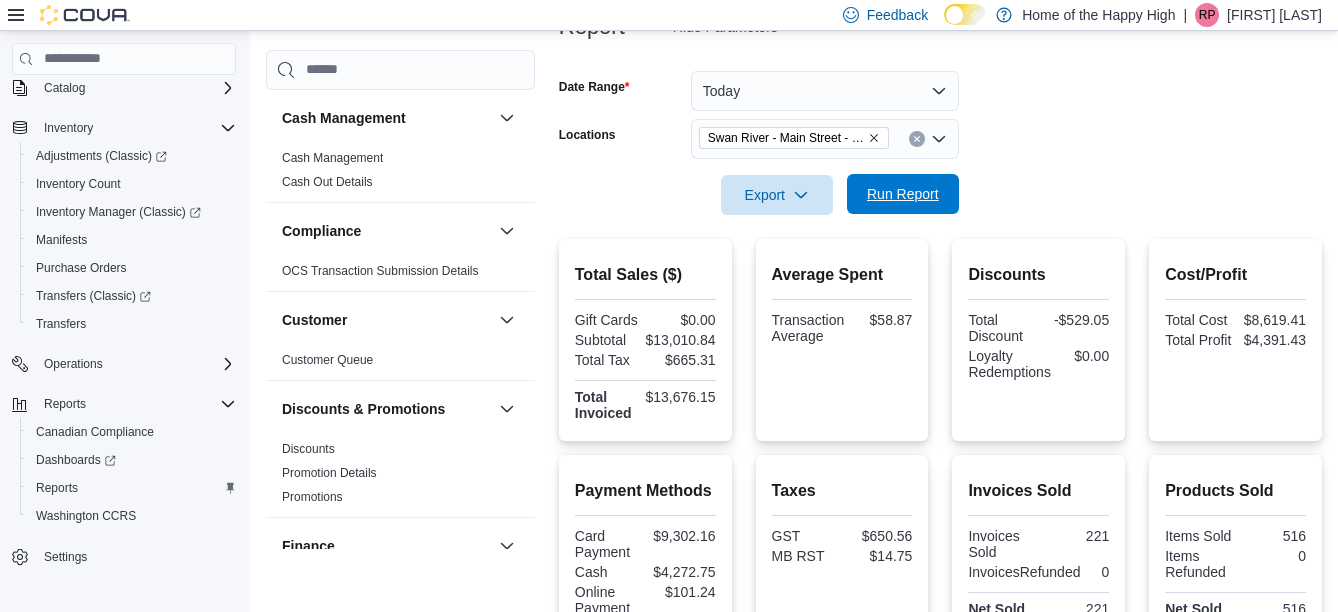 click on "Run Report" at bounding box center (903, 194) 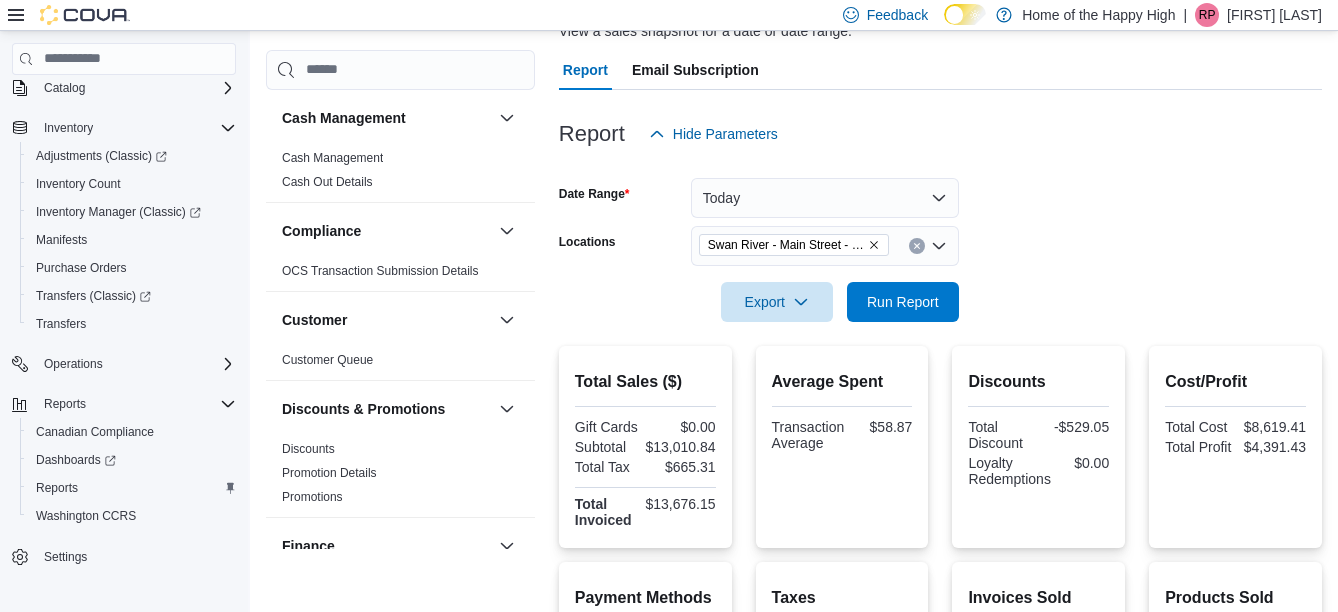 scroll, scrollTop: 145, scrollLeft: 0, axis: vertical 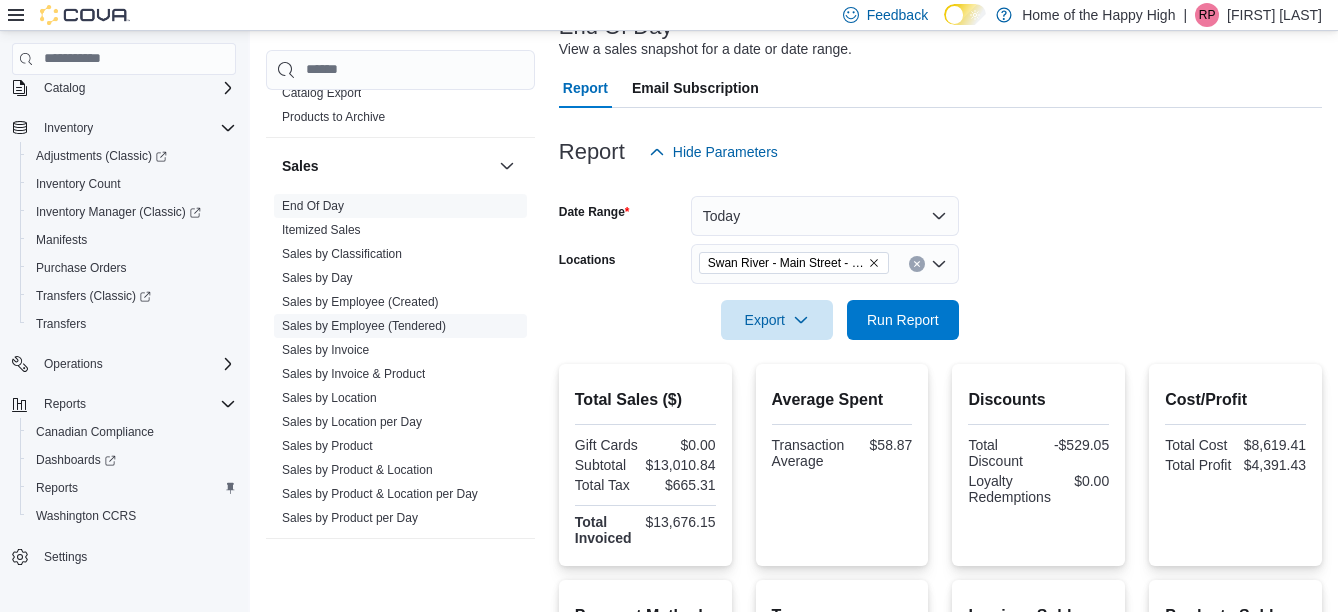 drag, startPoint x: 313, startPoint y: 395, endPoint x: 332, endPoint y: 380, distance: 24.207438 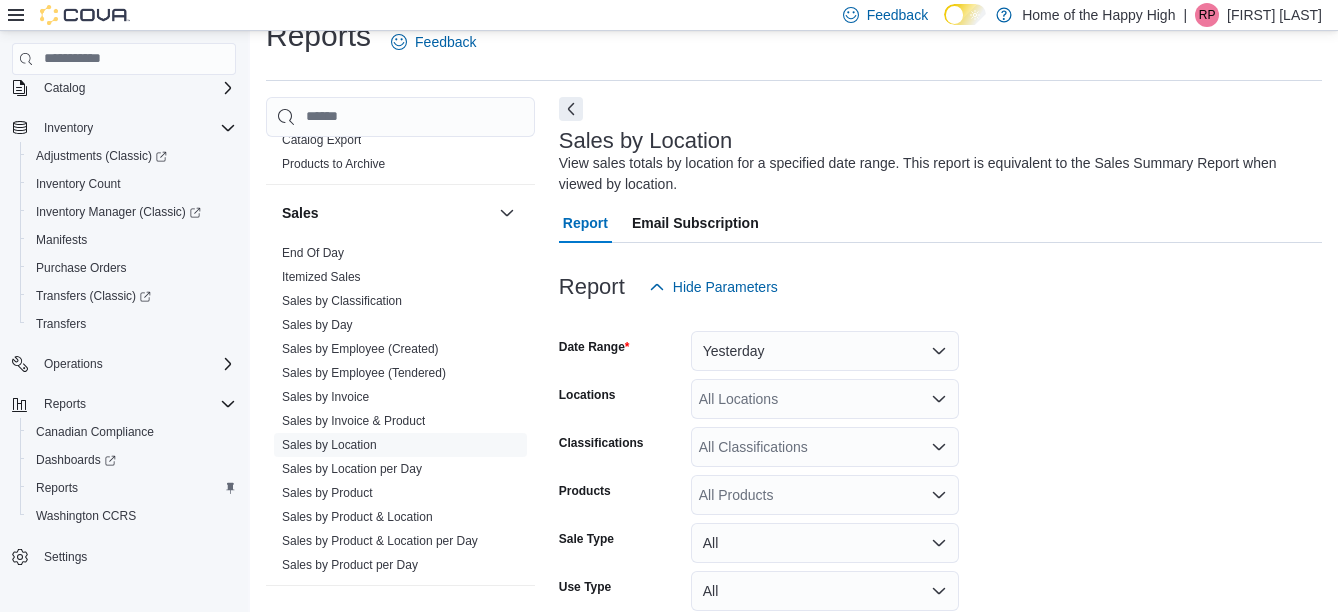 scroll, scrollTop: 67, scrollLeft: 0, axis: vertical 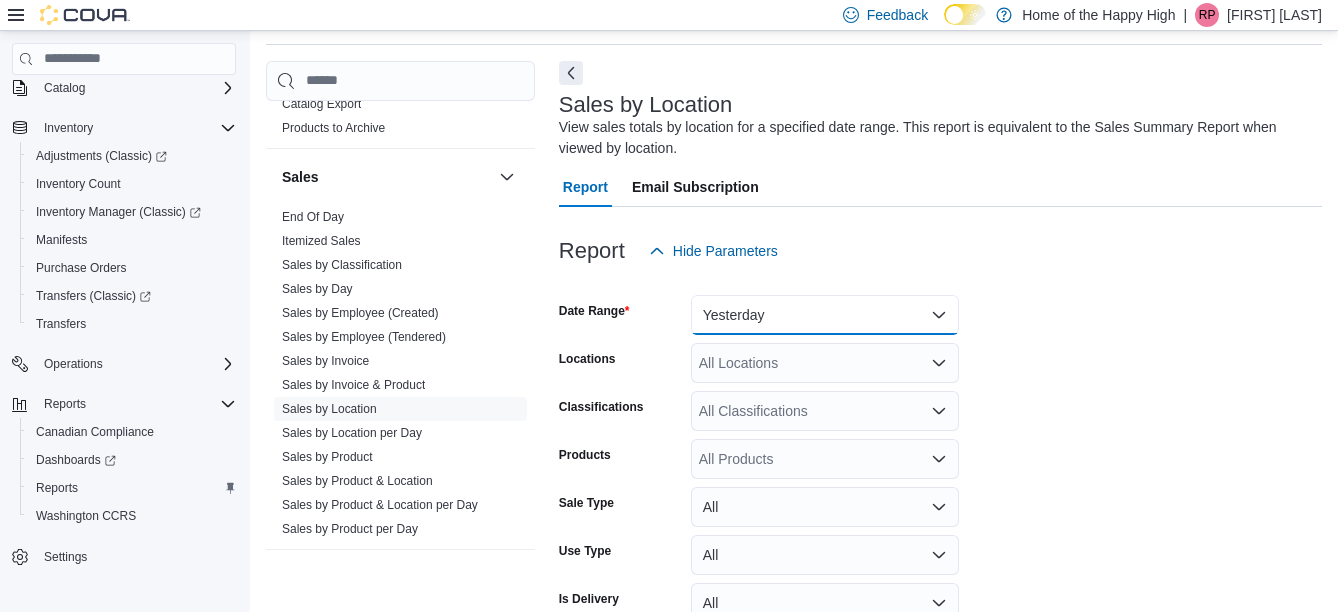 click on "Yesterday" at bounding box center [825, 315] 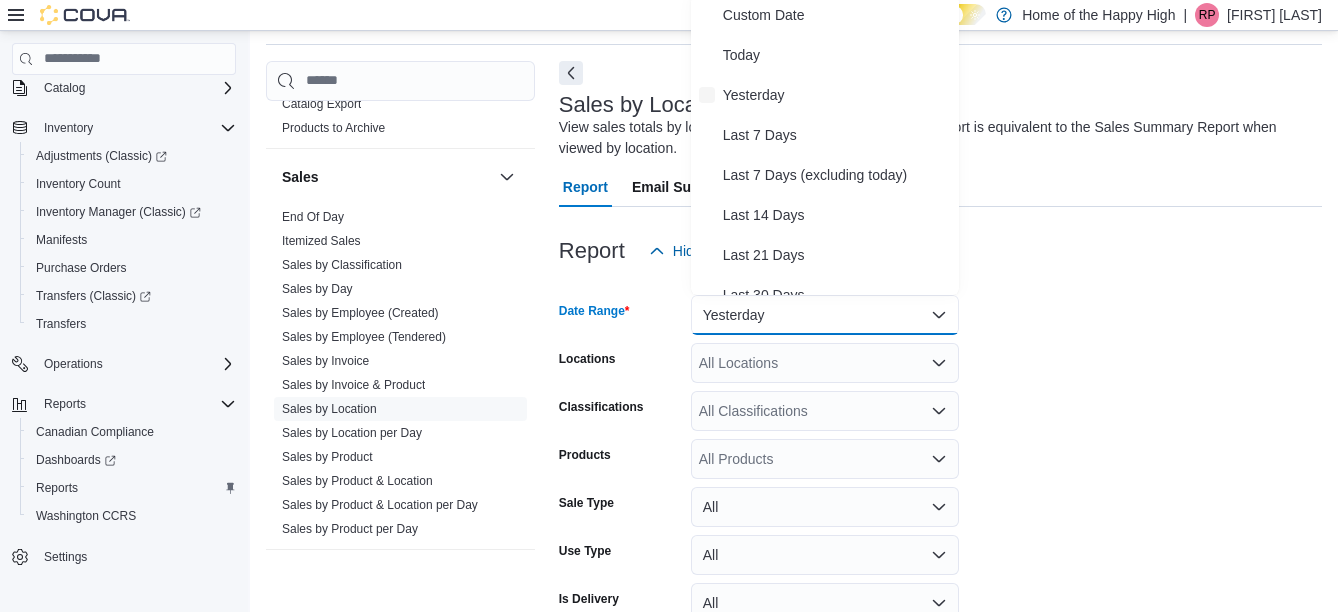 scroll, scrollTop: 62, scrollLeft: 0, axis: vertical 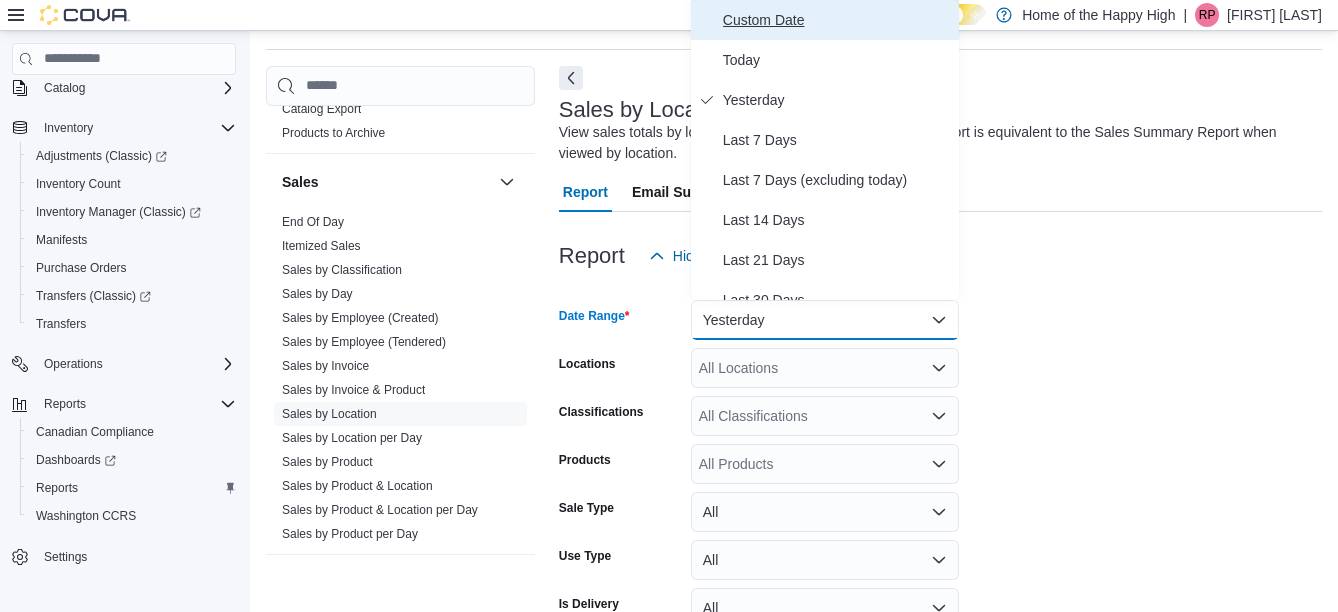 click on "Custom Date" at bounding box center (837, 20) 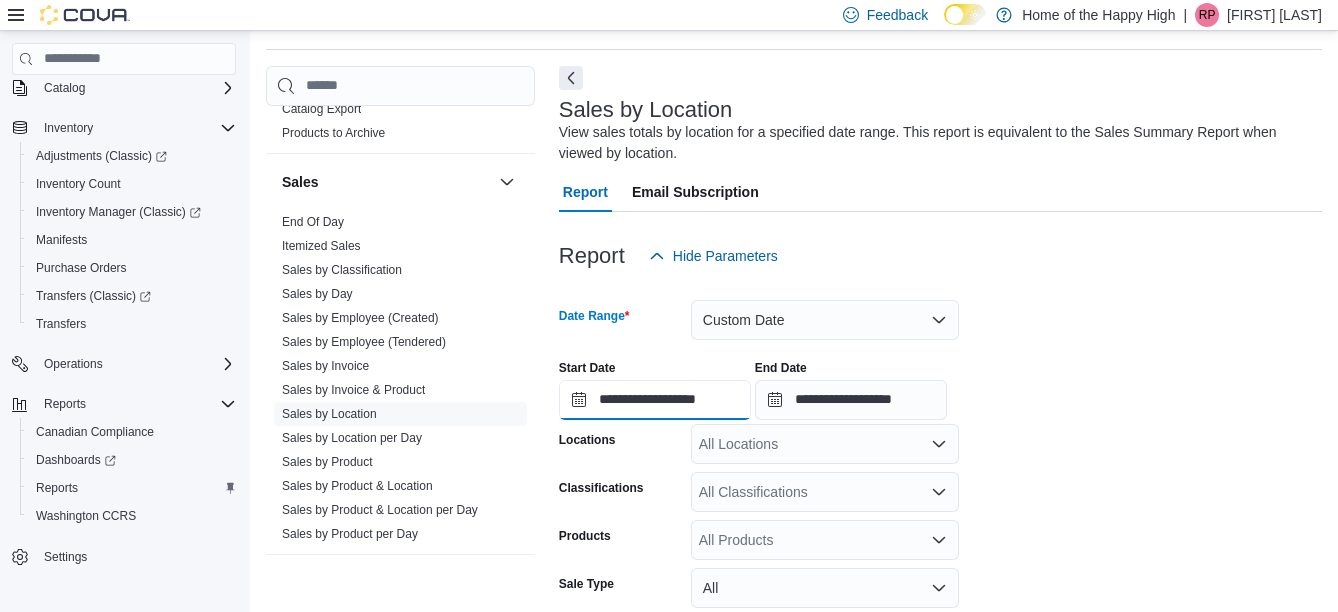 click on "**********" at bounding box center (655, 400) 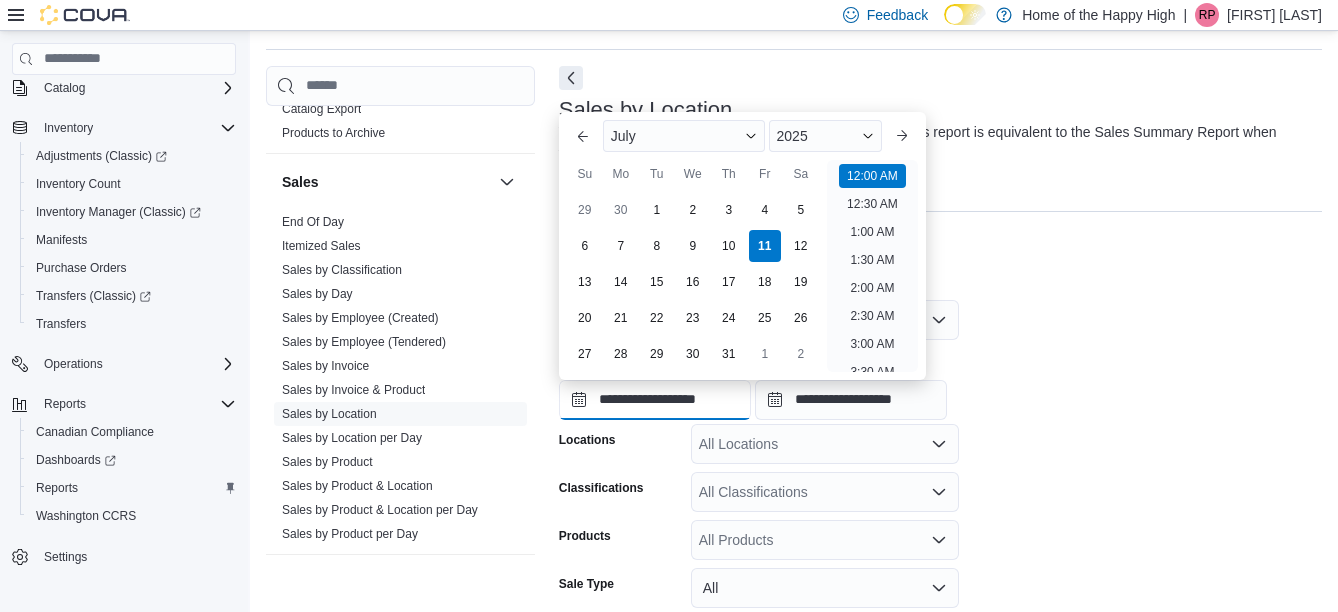 scroll, scrollTop: 62, scrollLeft: 0, axis: vertical 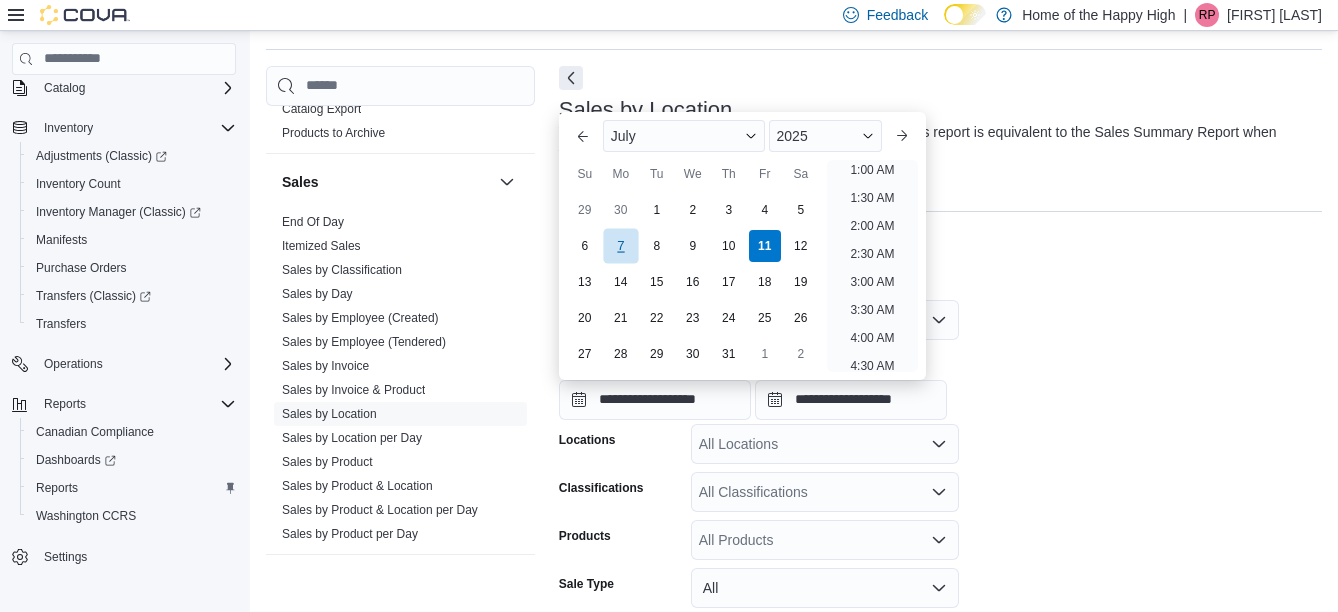 click on "7" at bounding box center (620, 245) 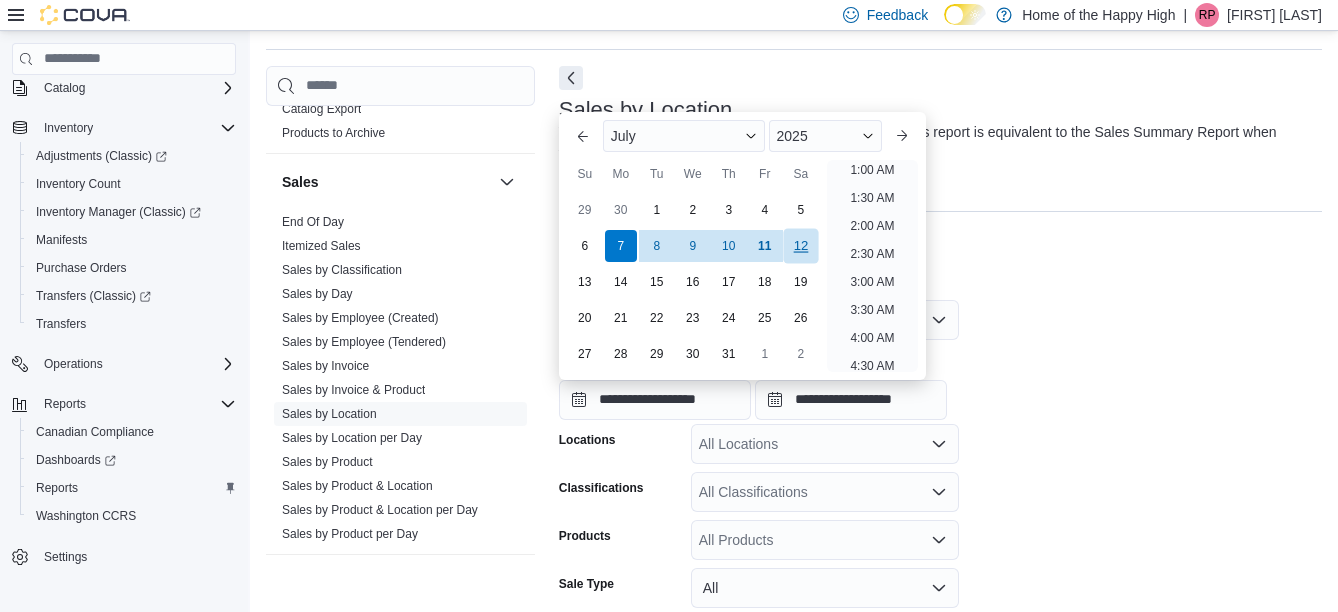 scroll, scrollTop: 4, scrollLeft: 0, axis: vertical 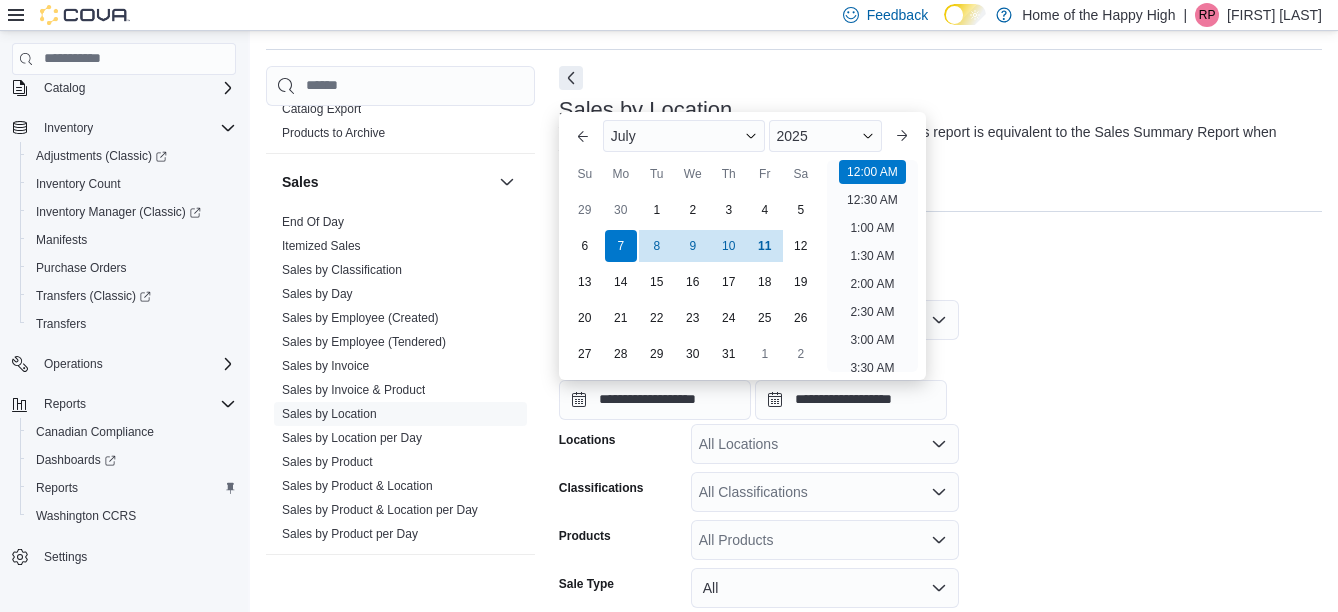click at bounding box center (940, 288) 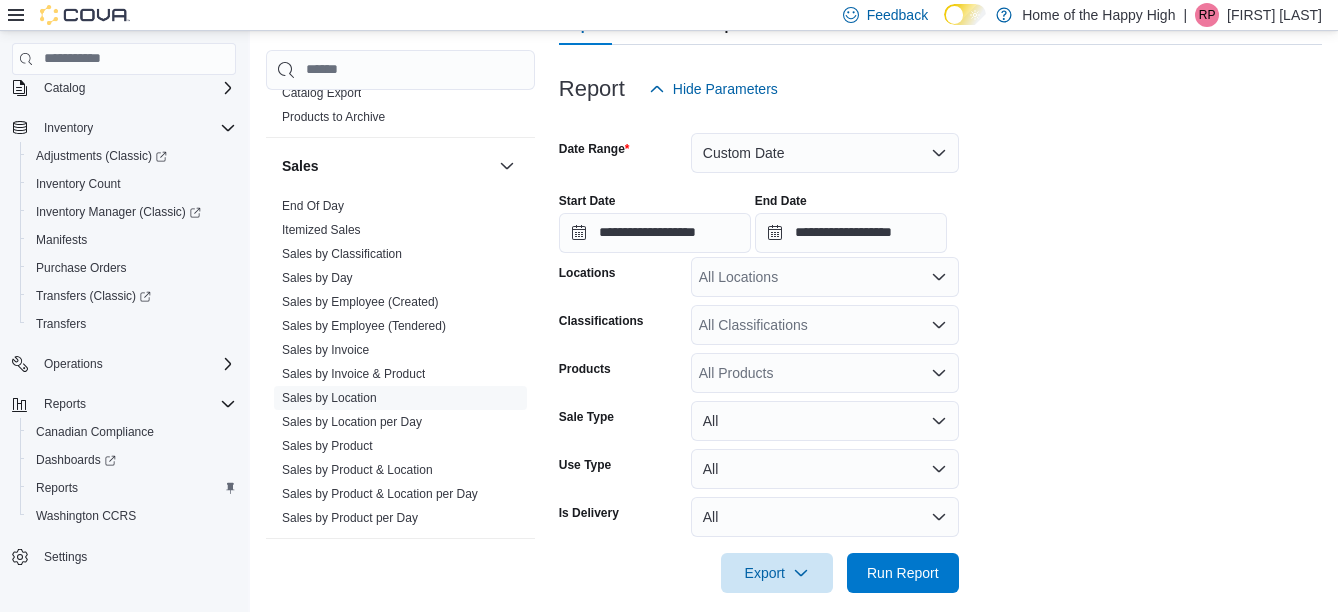 scroll, scrollTop: 250, scrollLeft: 0, axis: vertical 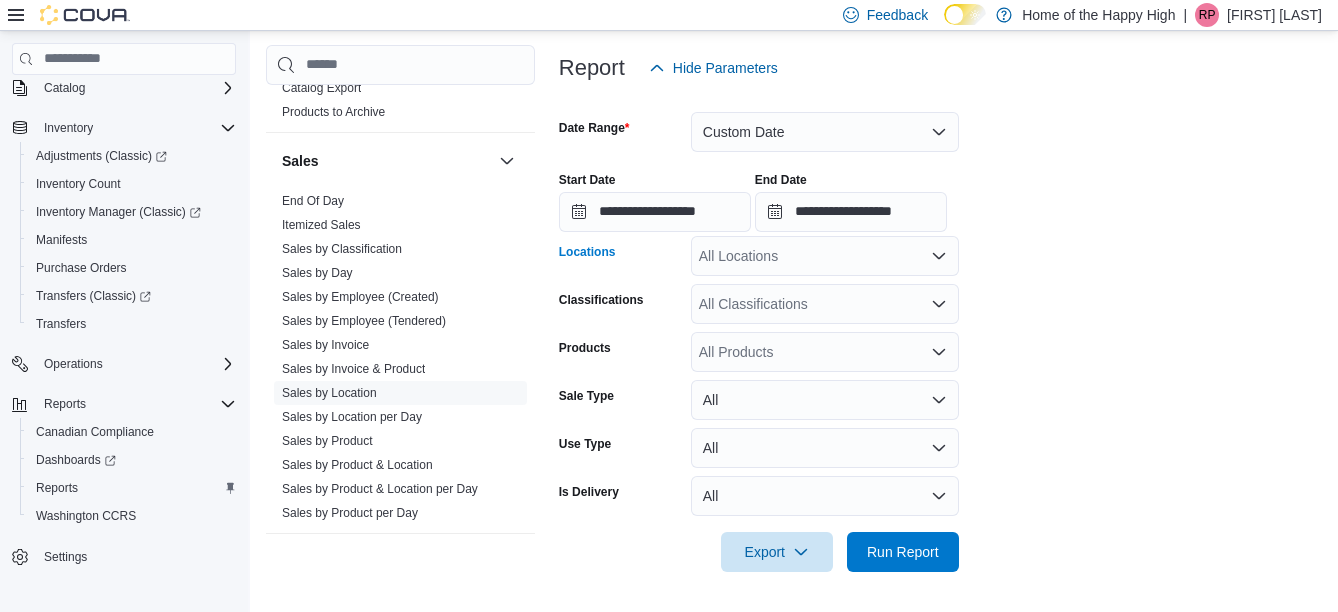 click on "All Locations" at bounding box center [825, 256] 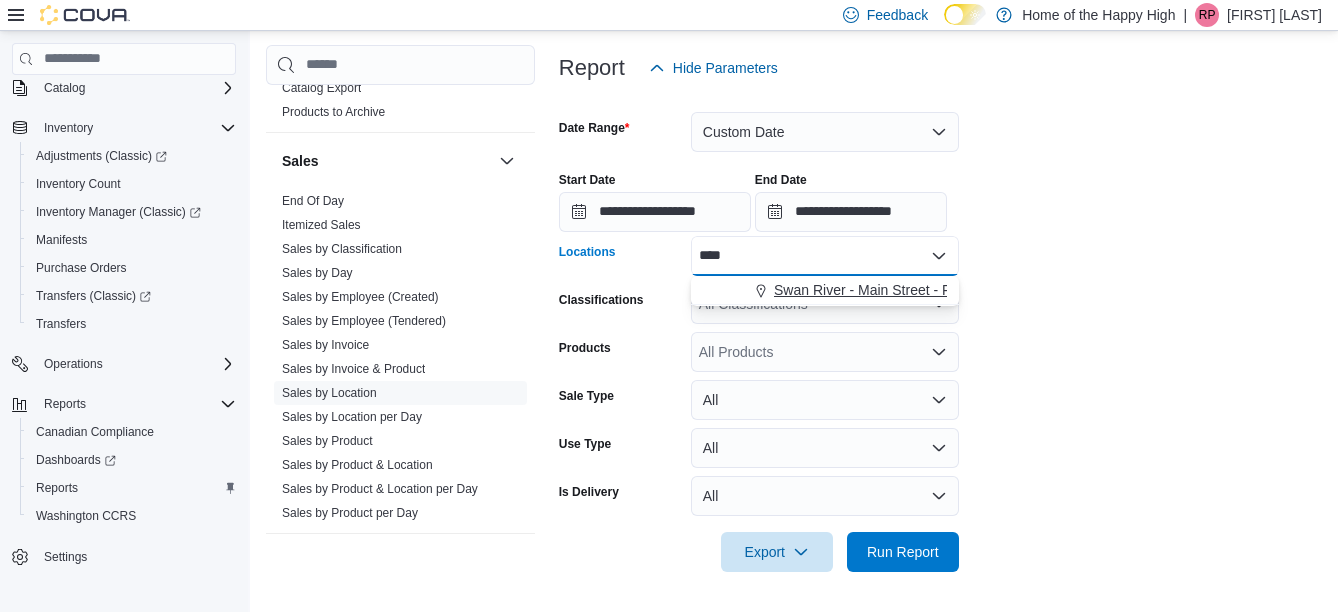 type on "****" 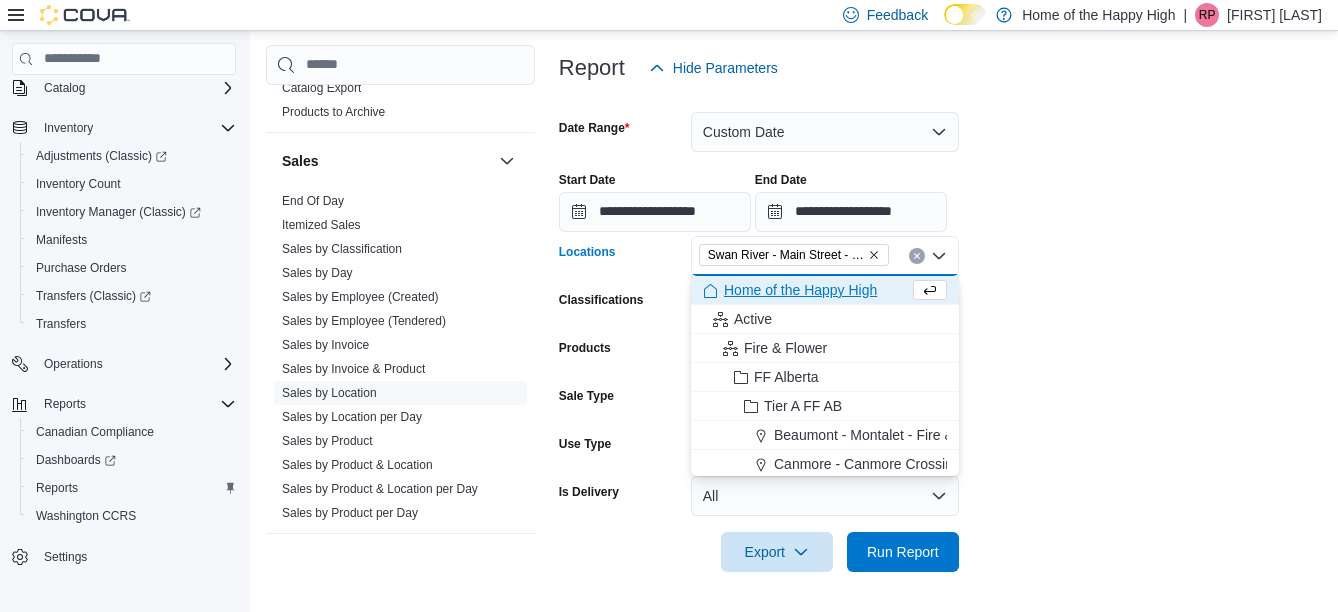 click on "**********" at bounding box center (940, 330) 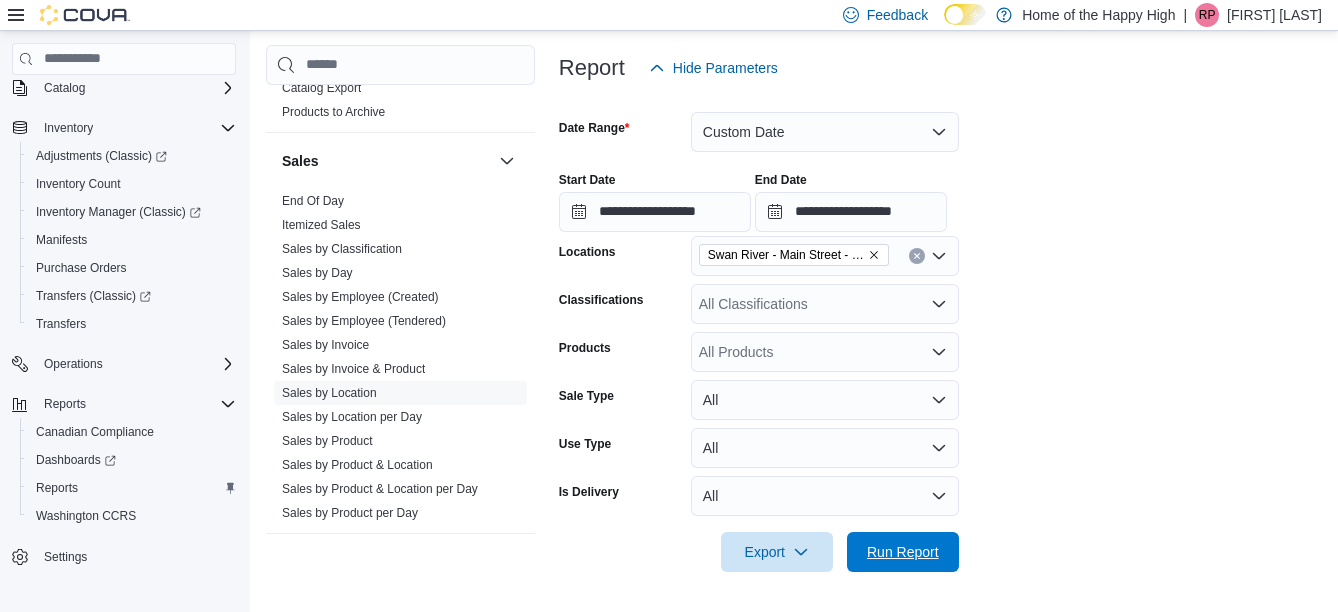 drag, startPoint x: 888, startPoint y: 549, endPoint x: 1093, endPoint y: 273, distance: 343.8037 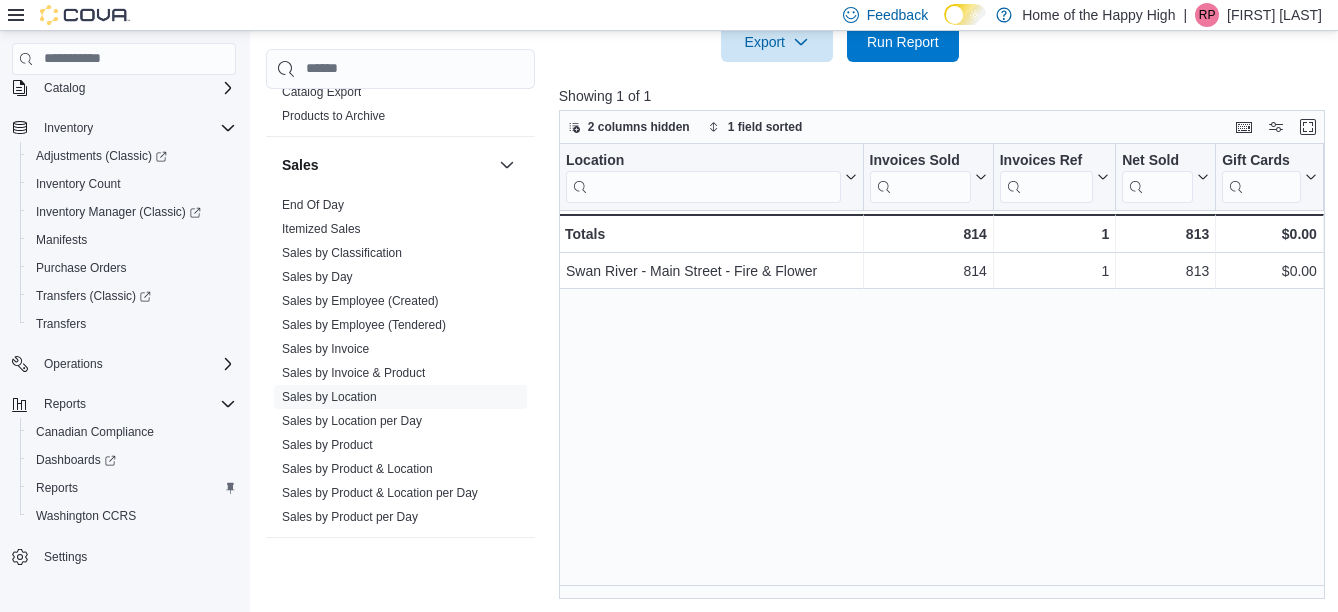 scroll, scrollTop: 763, scrollLeft: 0, axis: vertical 